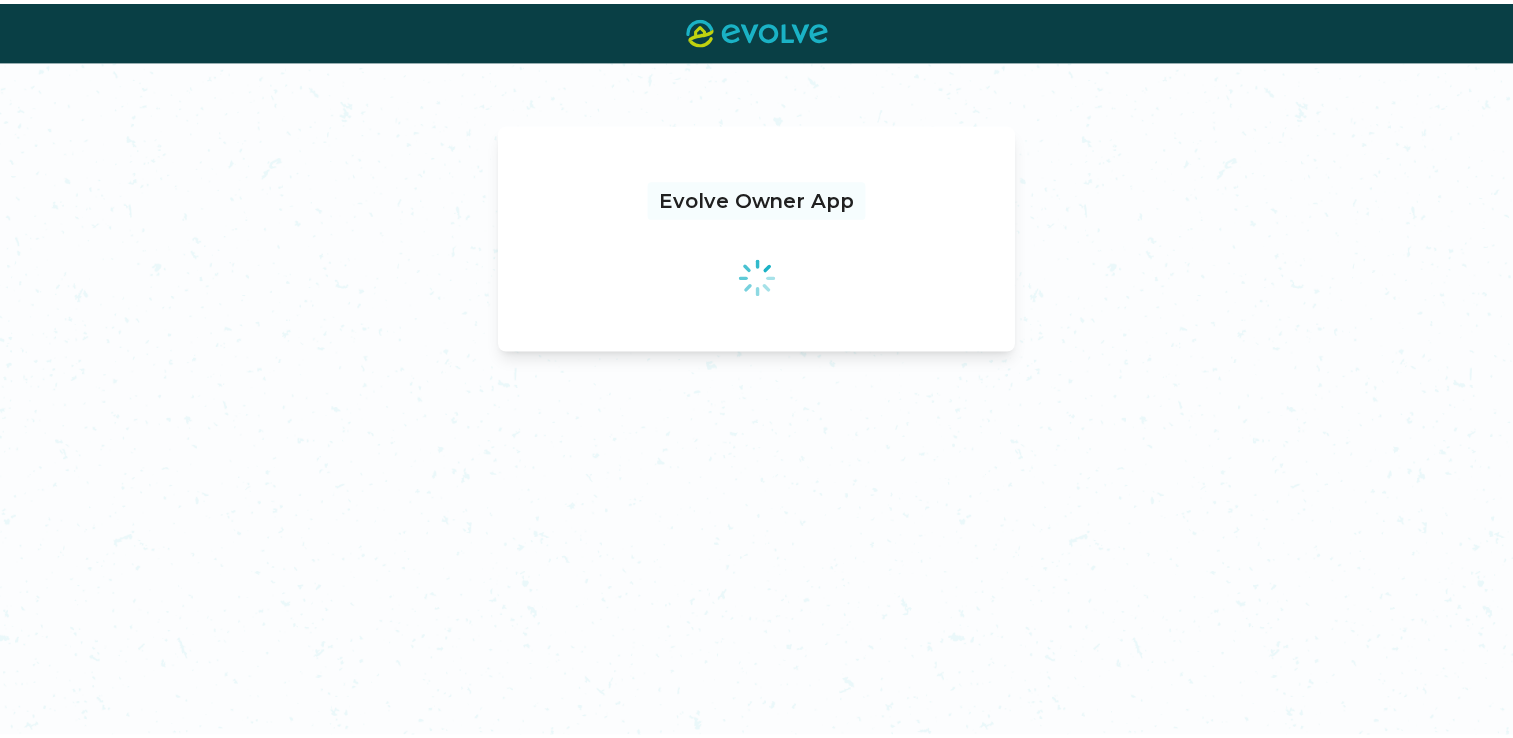 scroll, scrollTop: 0, scrollLeft: 0, axis: both 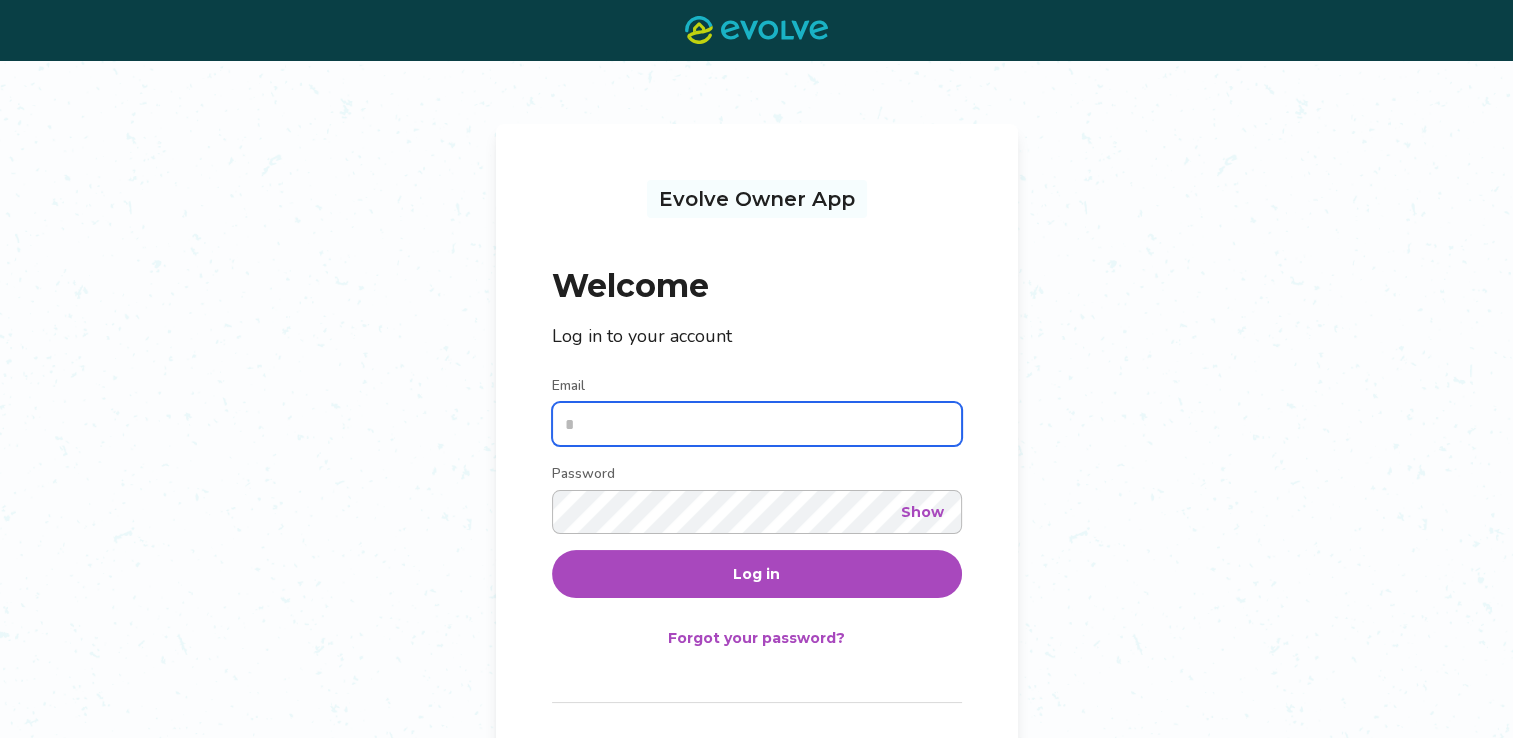 click on "Email" at bounding box center [757, 424] 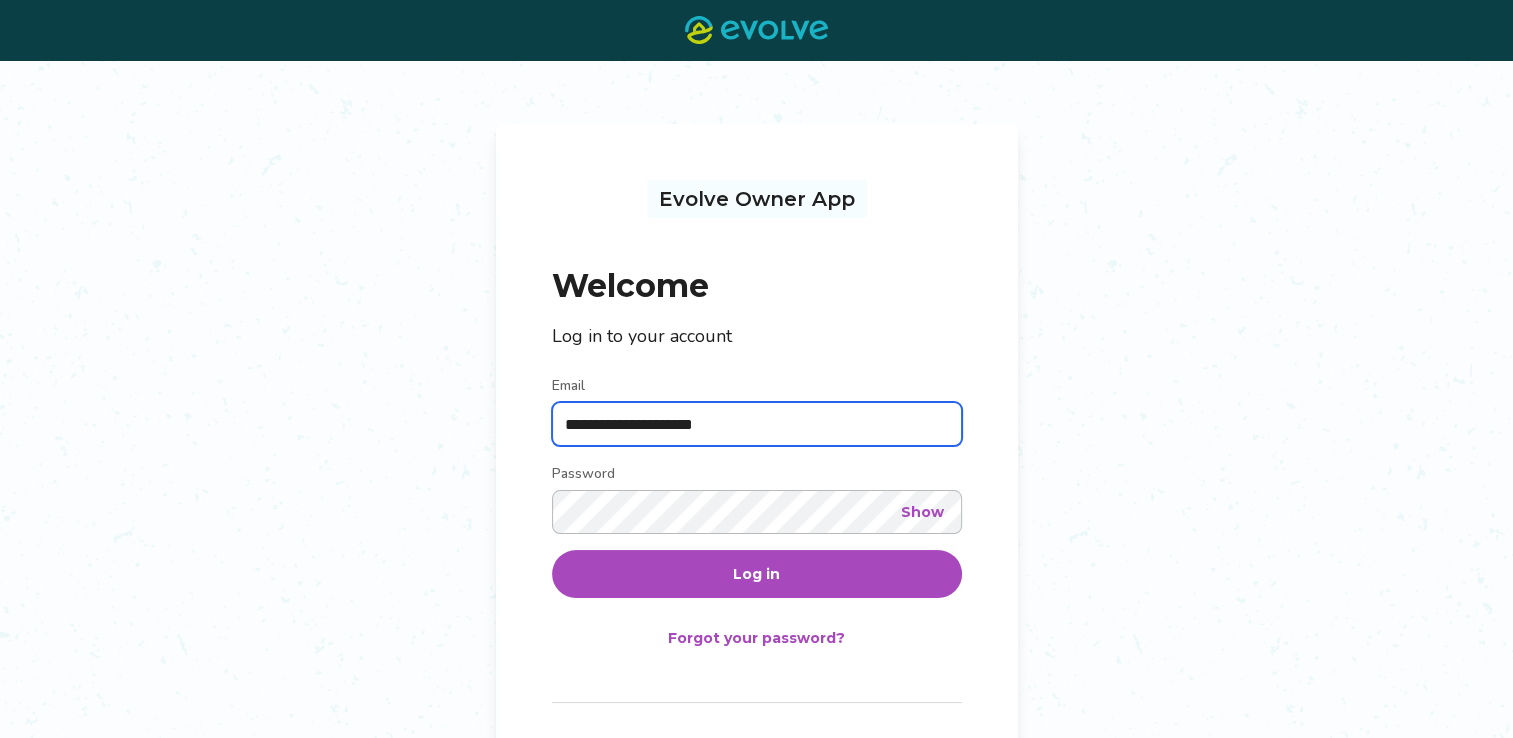 type on "**********" 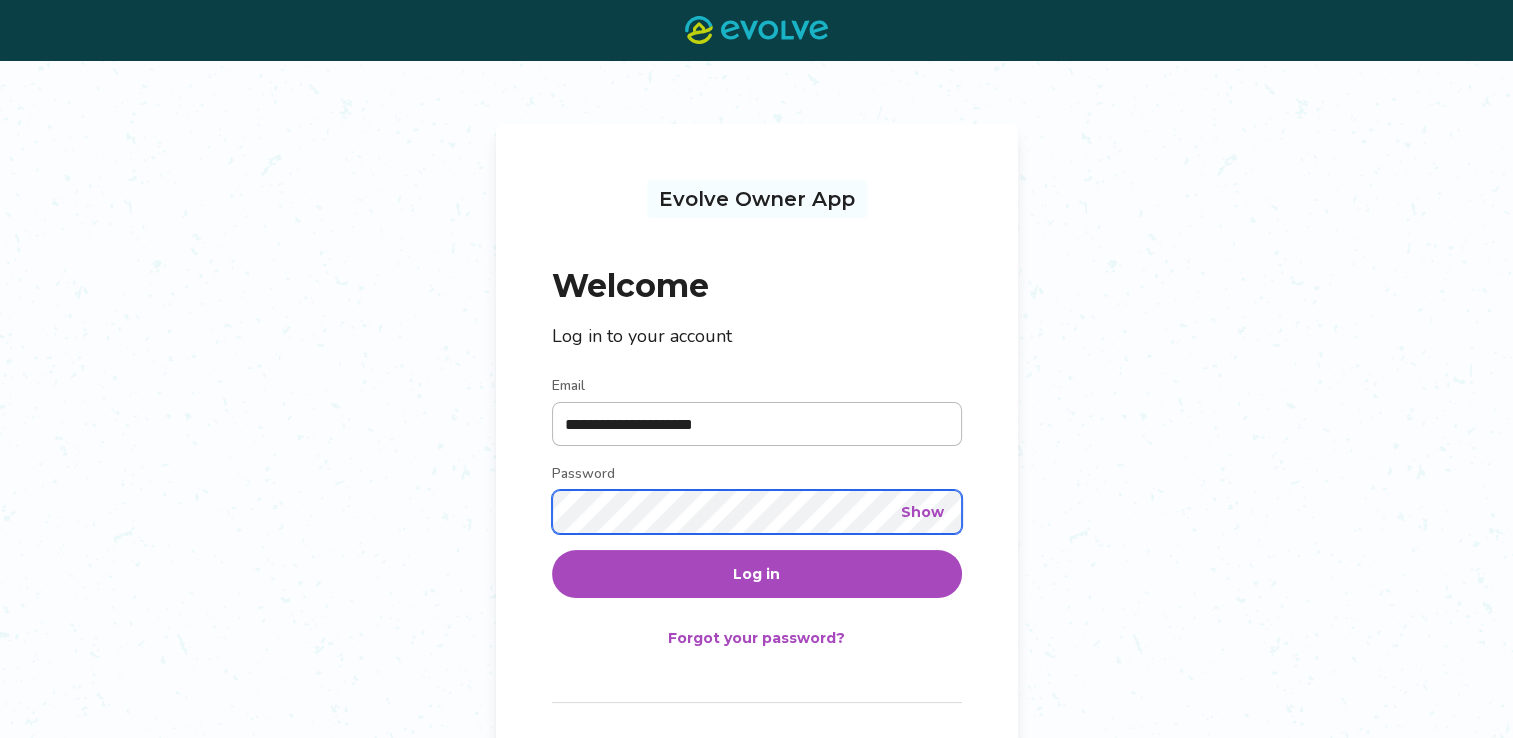 click on "Log in" at bounding box center (757, 574) 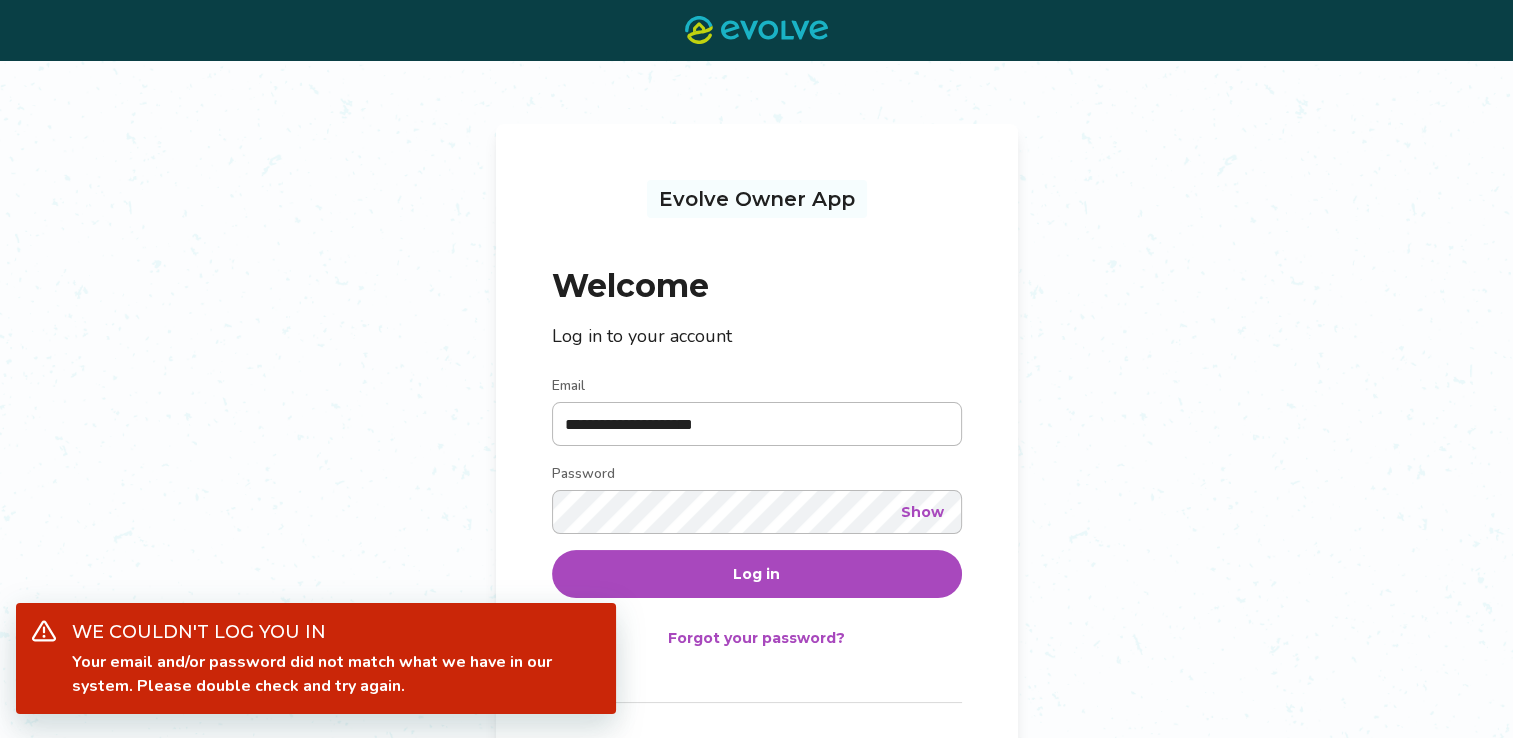 click on "Log in" at bounding box center (756, 574) 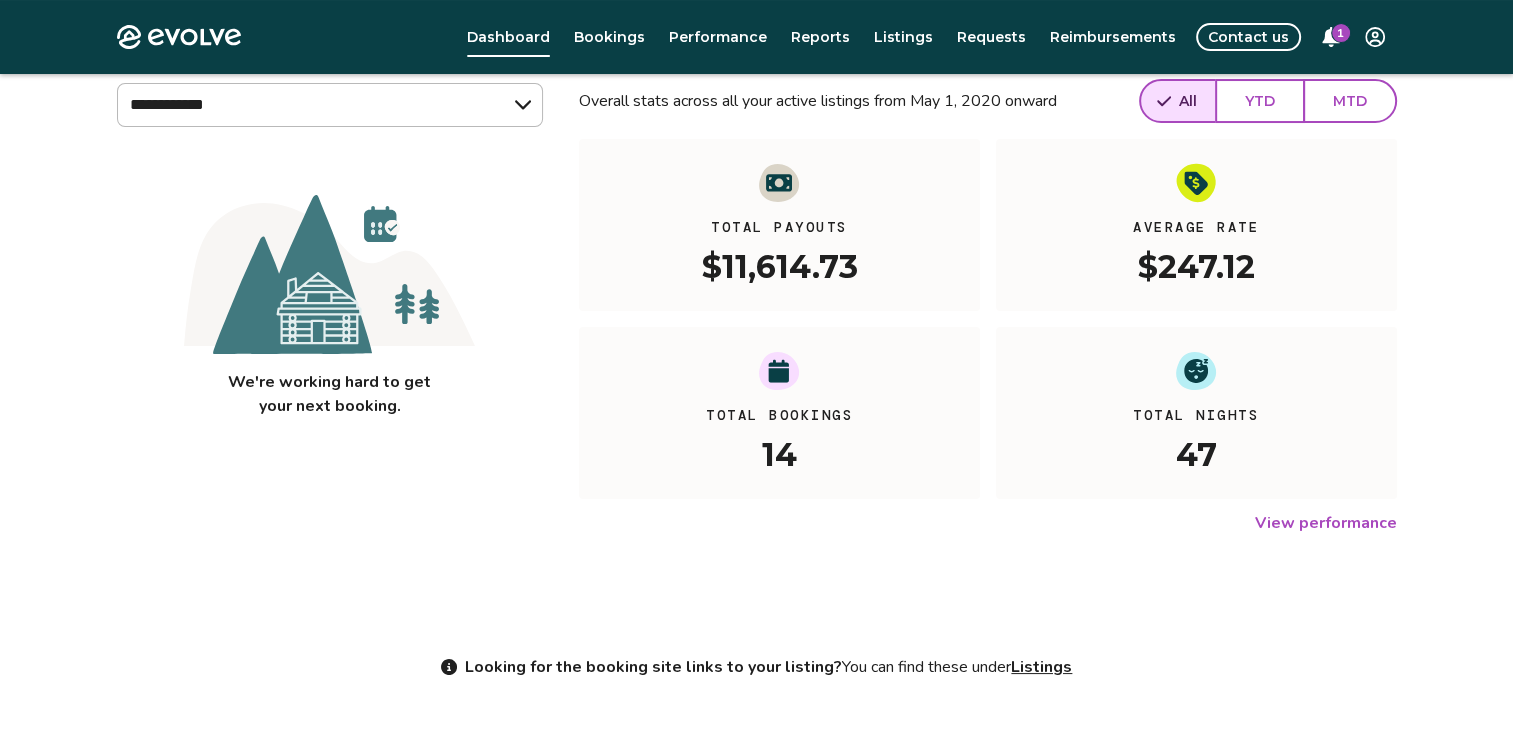 scroll, scrollTop: 296, scrollLeft: 0, axis: vertical 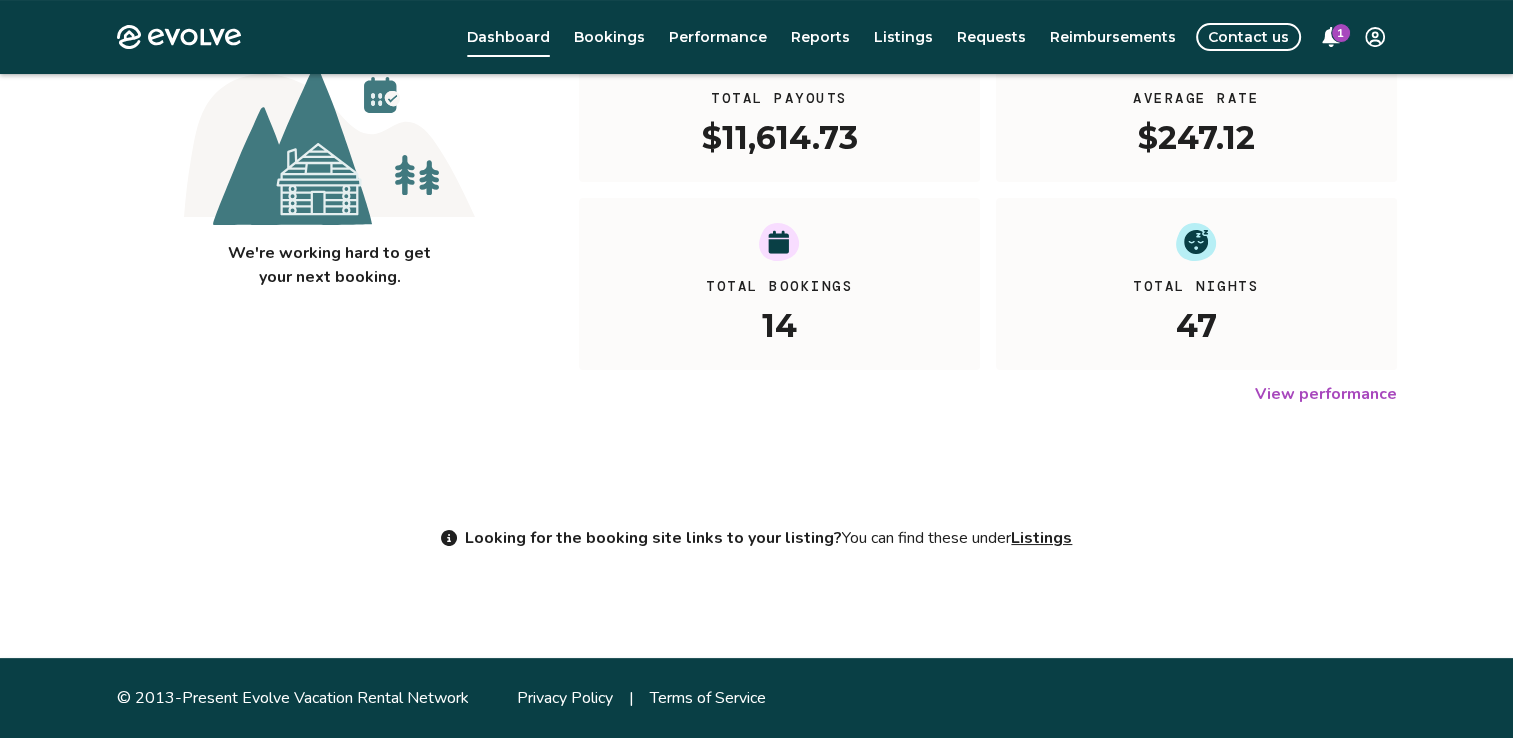 click on "Listings" at bounding box center [1041, 538] 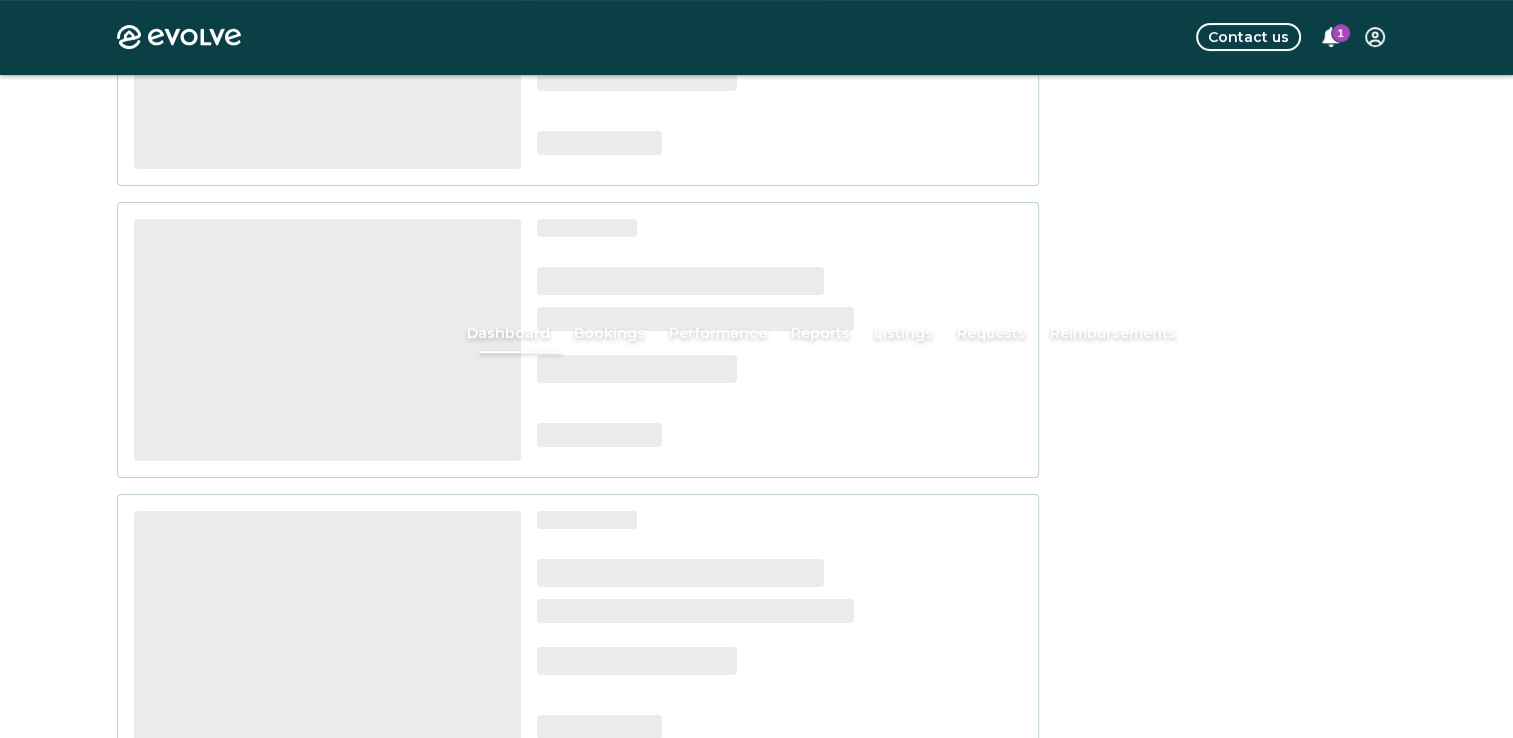 scroll, scrollTop: 0, scrollLeft: 0, axis: both 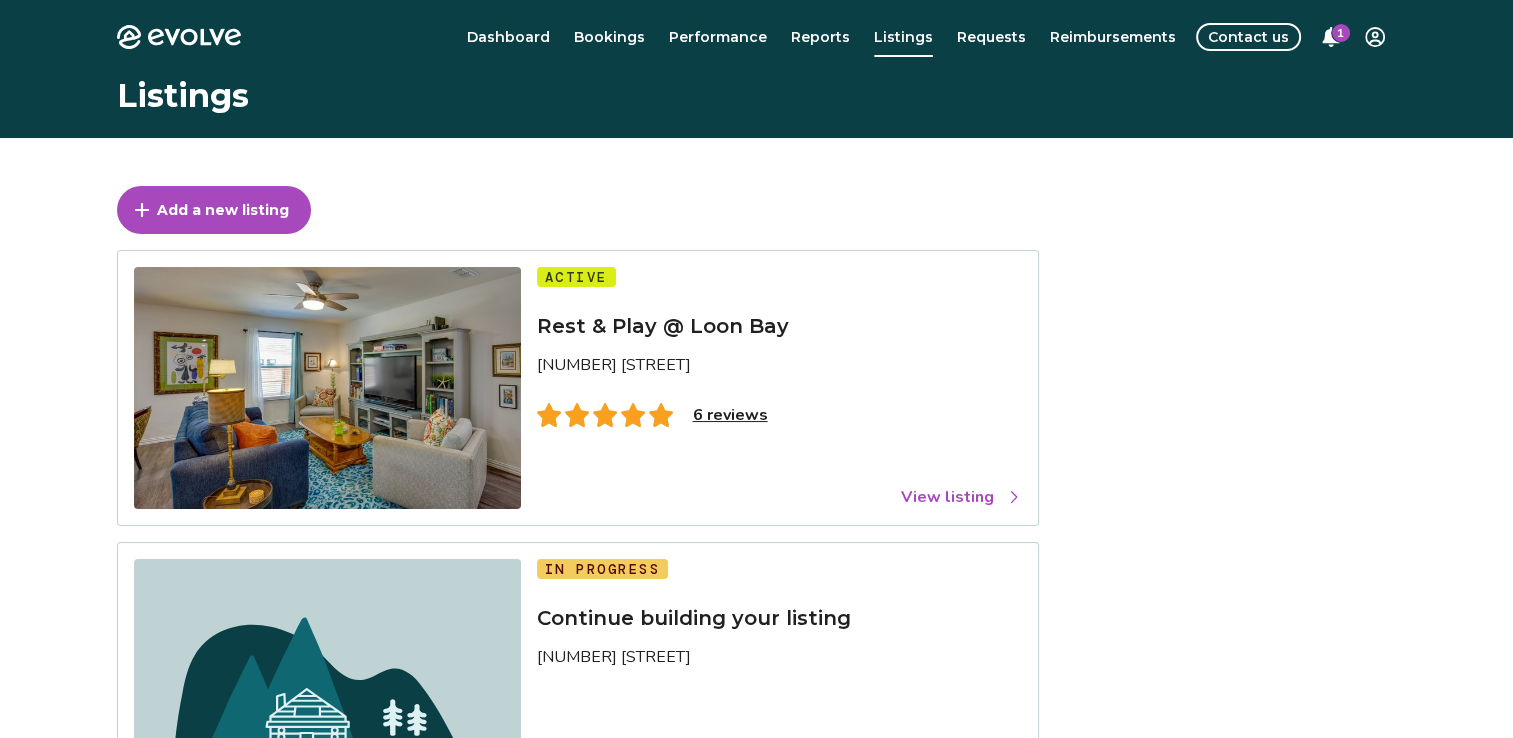 click at bounding box center (327, 388) 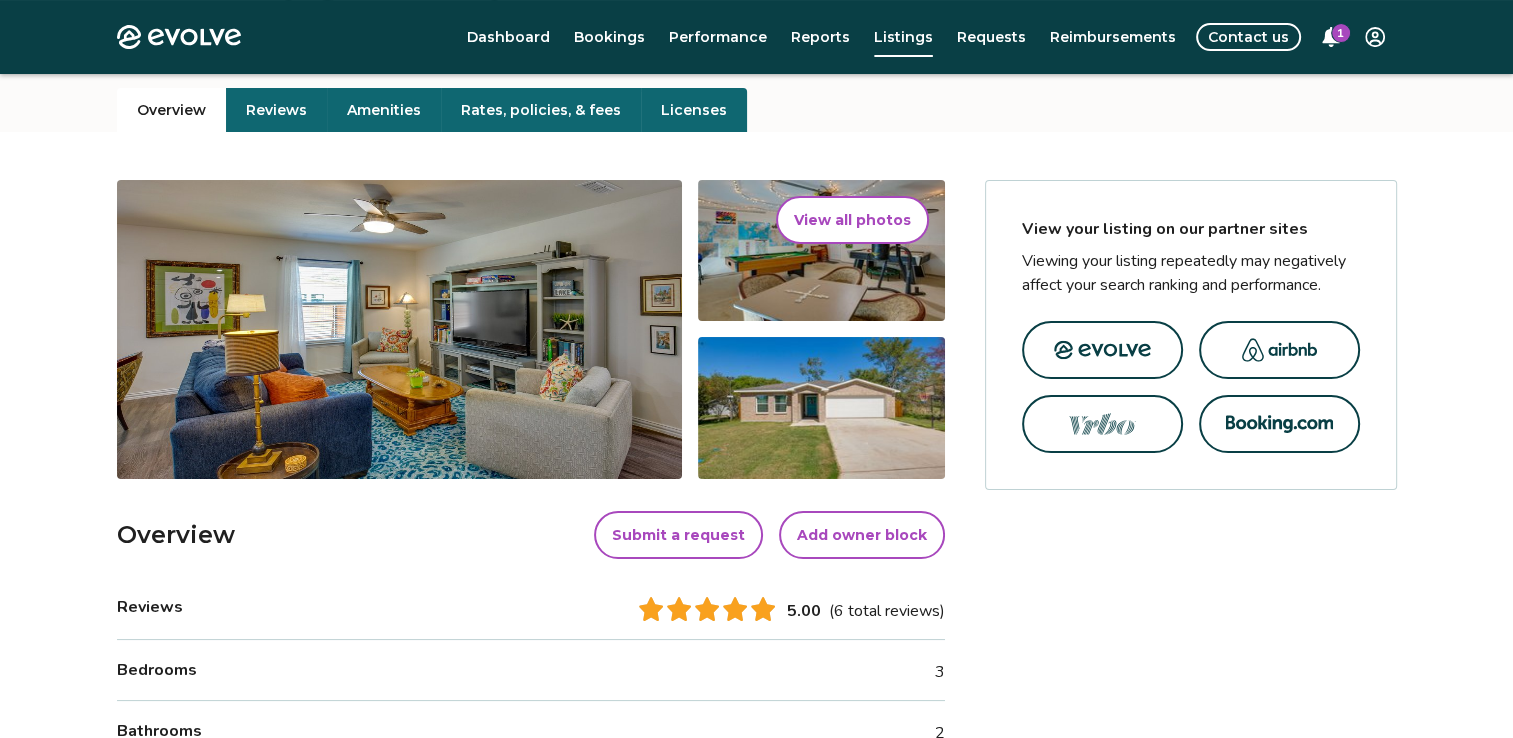 scroll, scrollTop: 175, scrollLeft: 0, axis: vertical 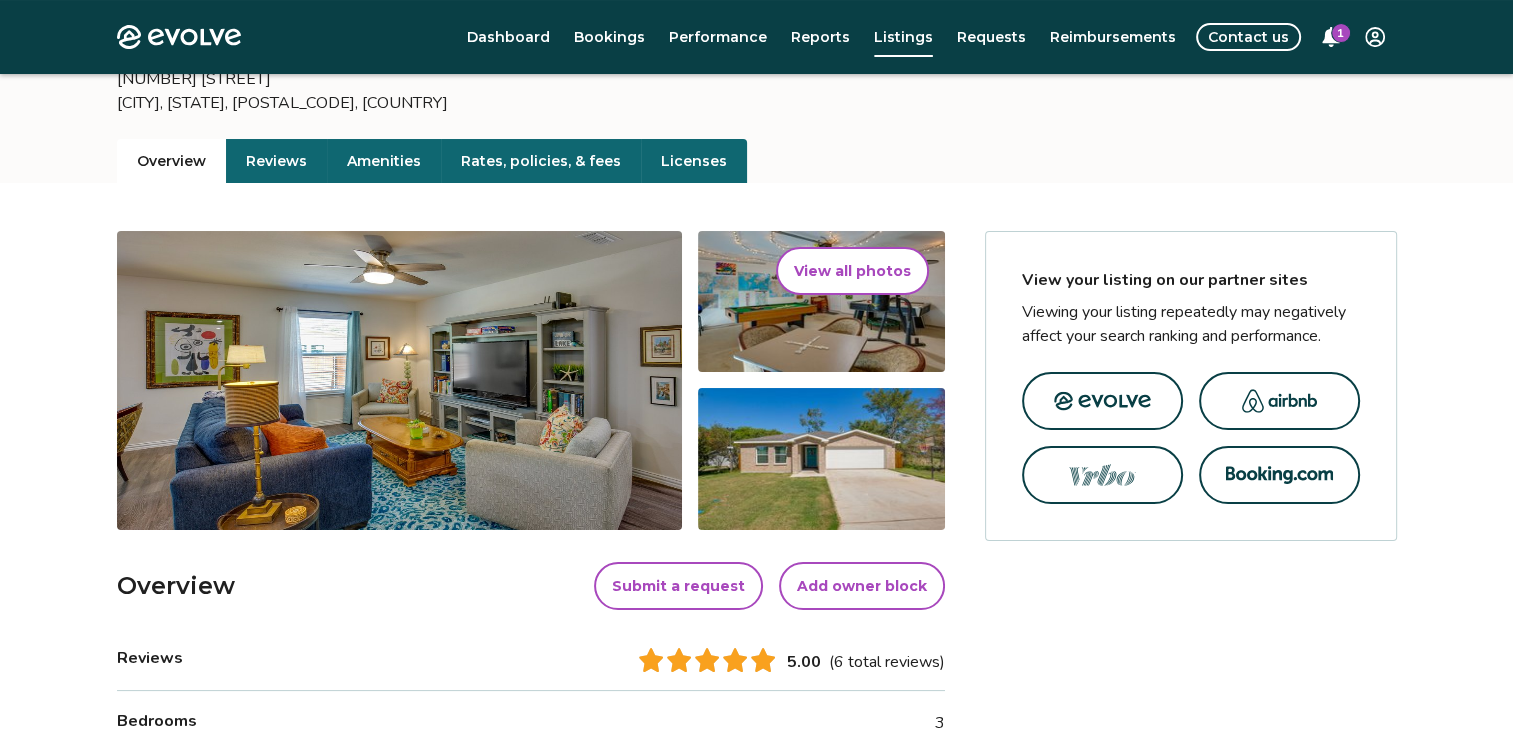 click on "Rates, policies, & fees" at bounding box center (541, 161) 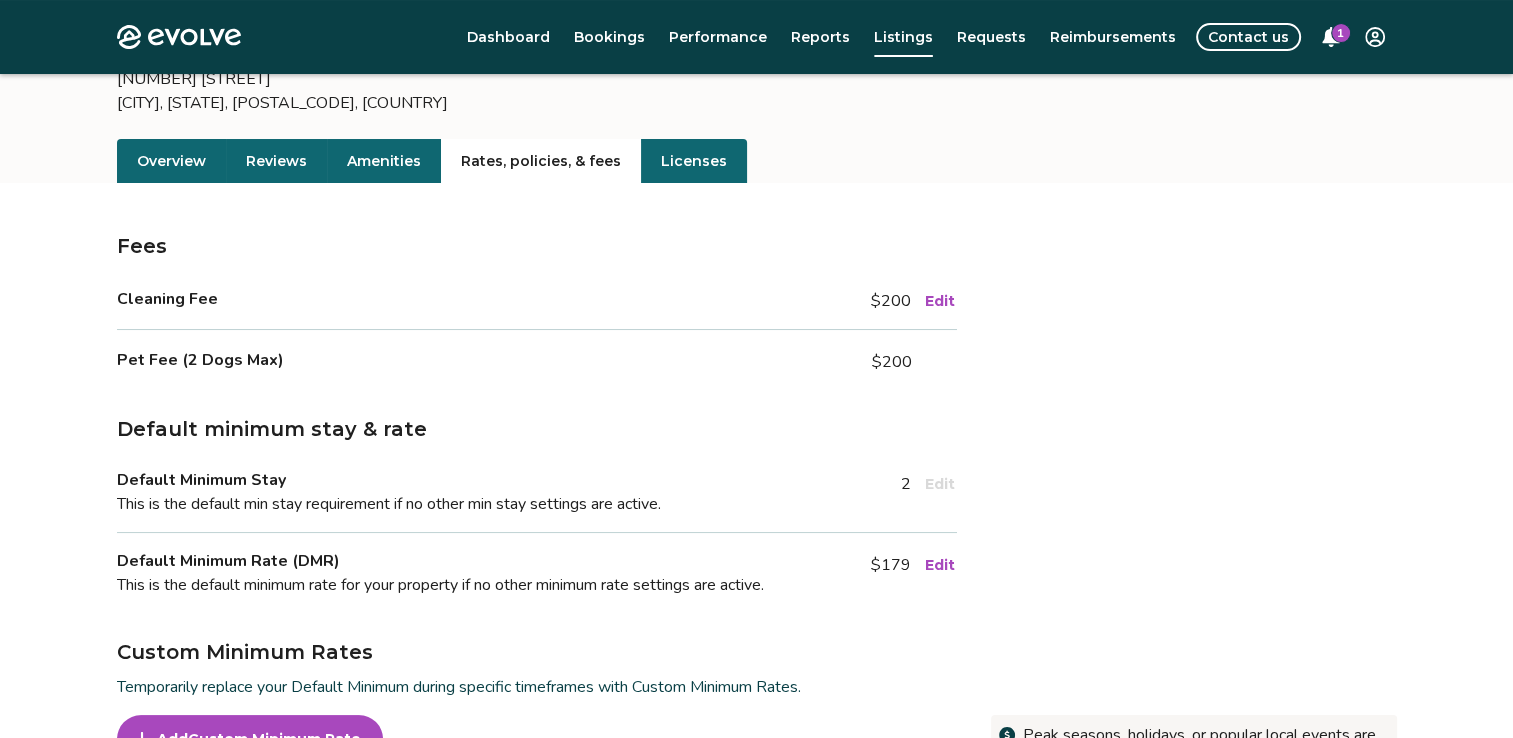 click on "Edit" at bounding box center [940, 565] 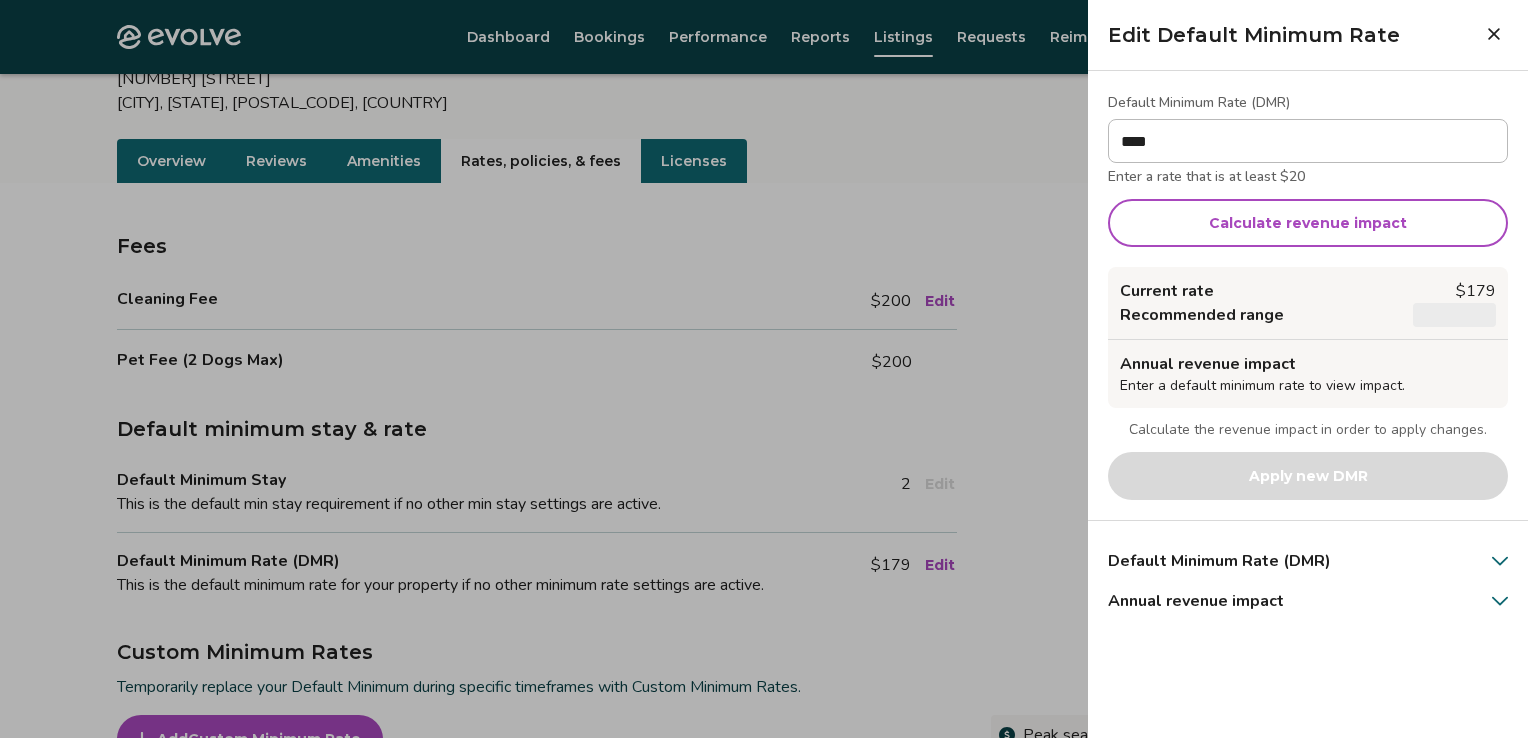 type on "****" 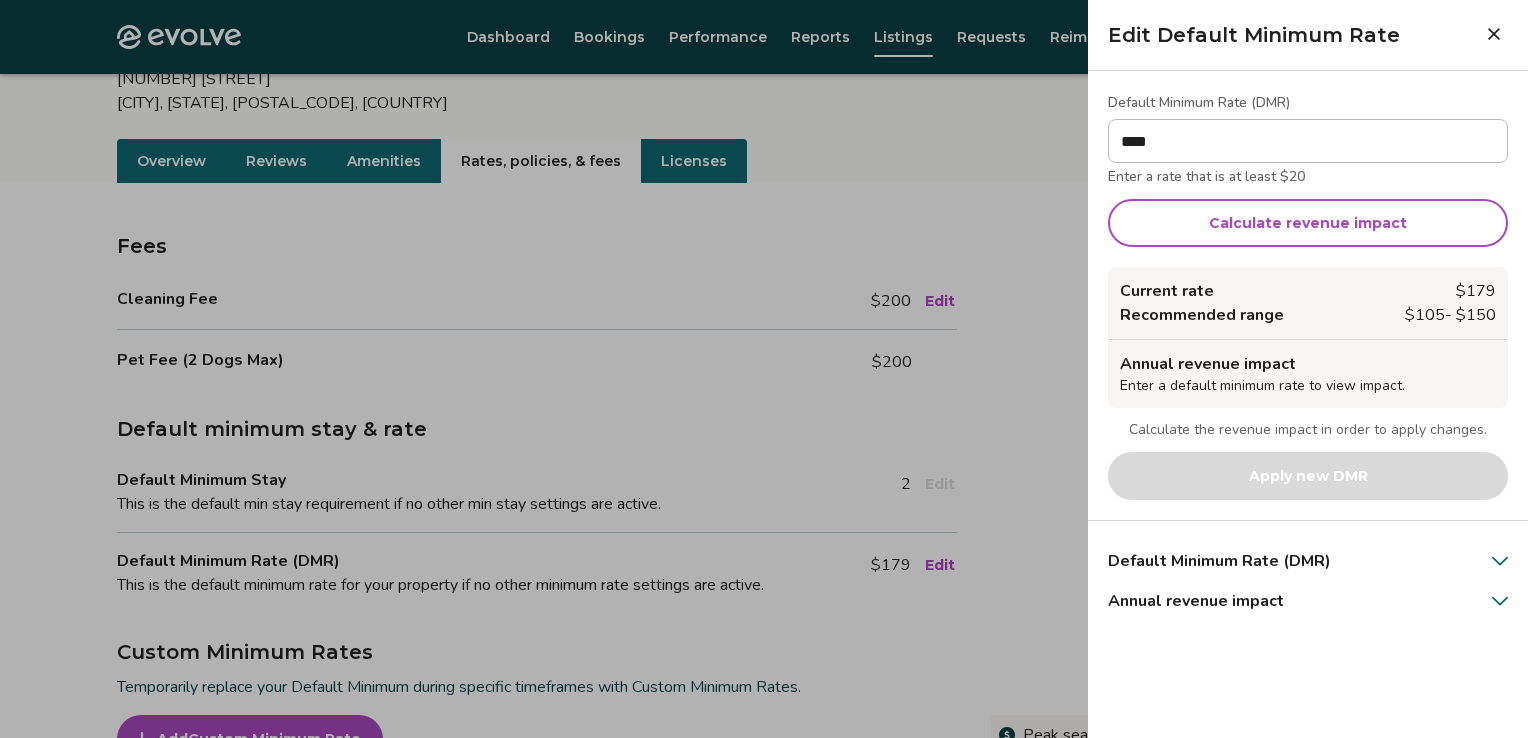 click on "Calculate revenue impact" at bounding box center [1308, 223] 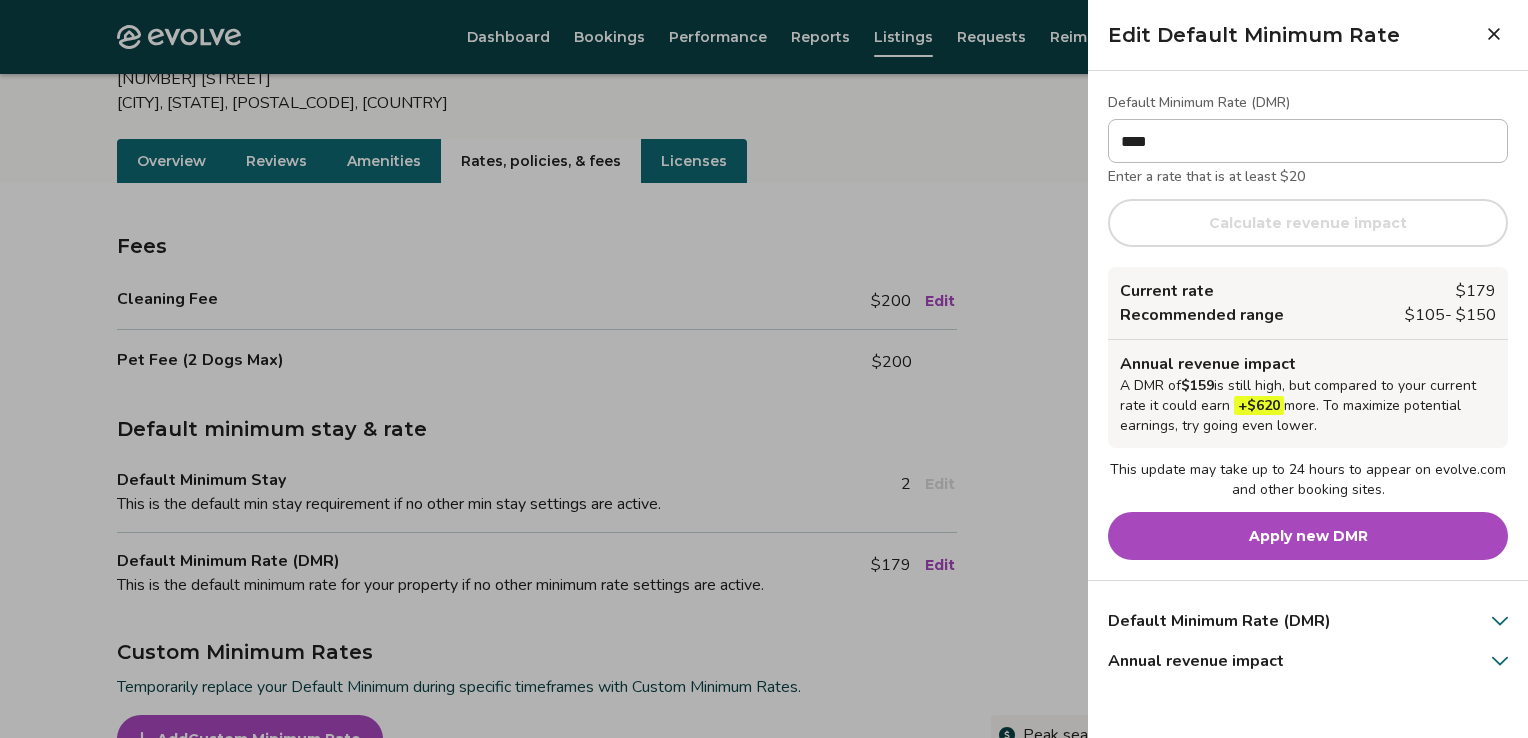 click on "Apply new DMR" at bounding box center (1308, 536) 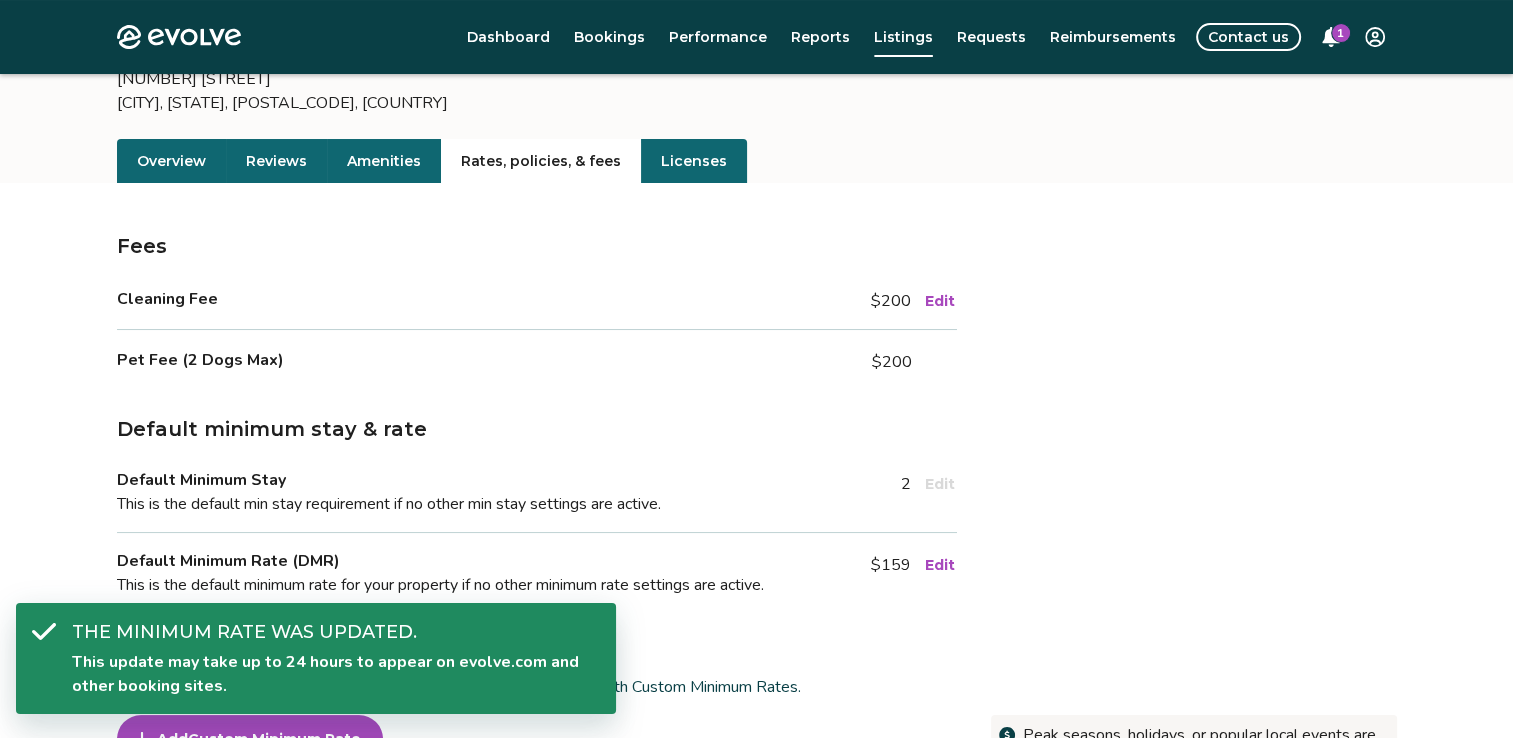 click on "1" at bounding box center [1341, 33] 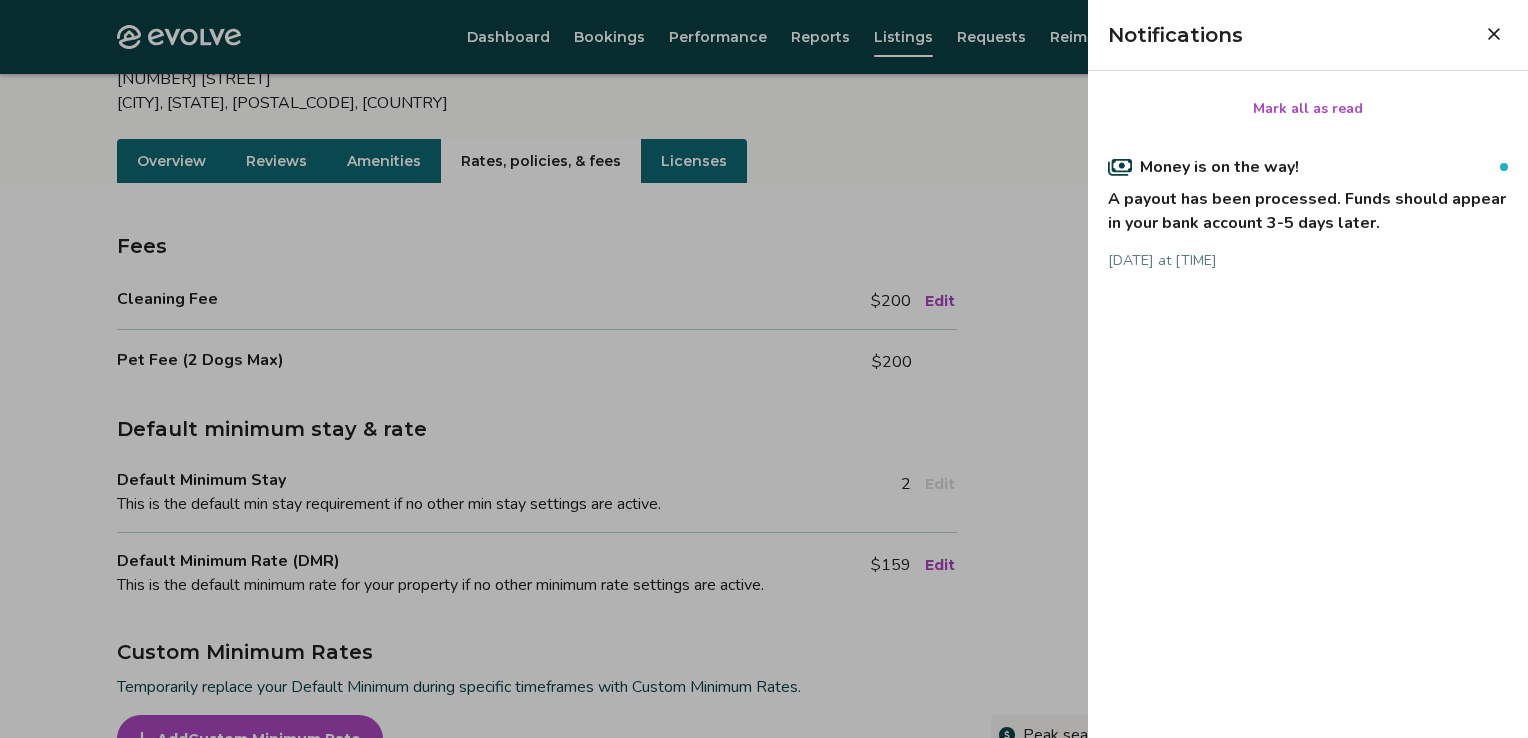 click at bounding box center (764, 369) 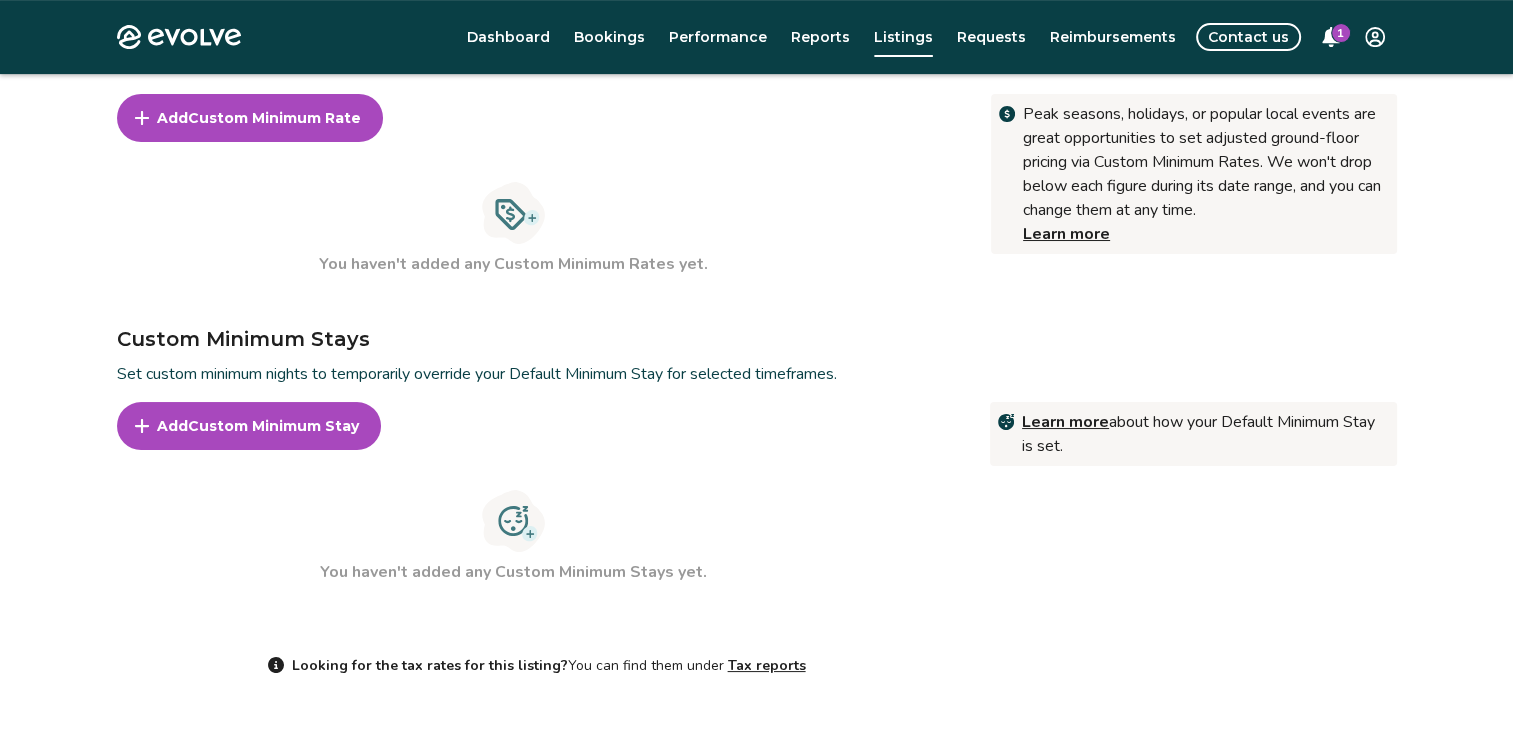 scroll, scrollTop: 891, scrollLeft: 0, axis: vertical 